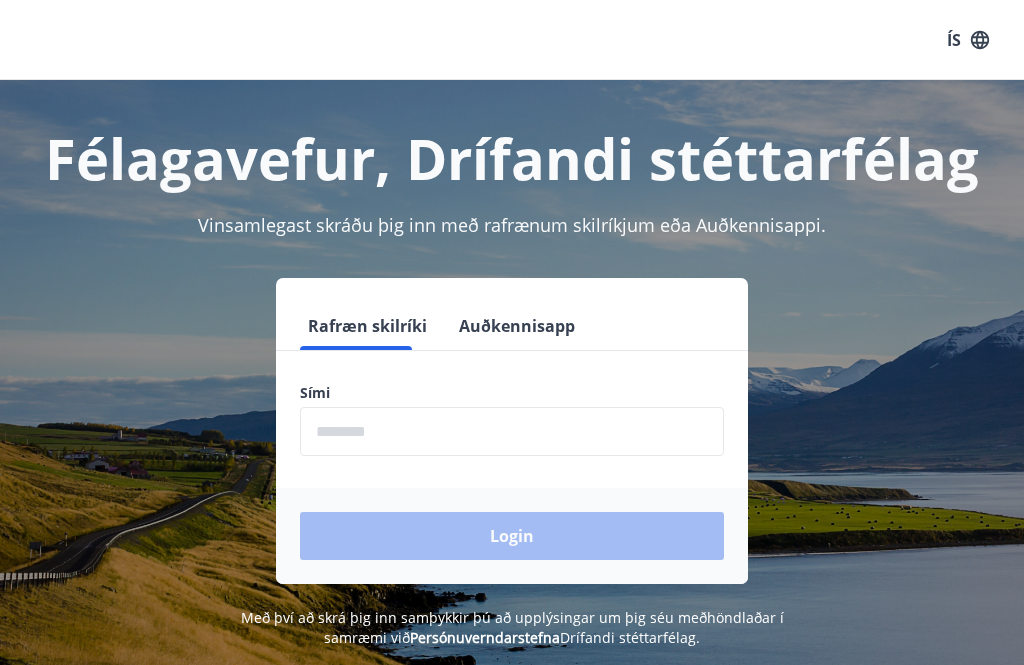 scroll, scrollTop: 0, scrollLeft: 0, axis: both 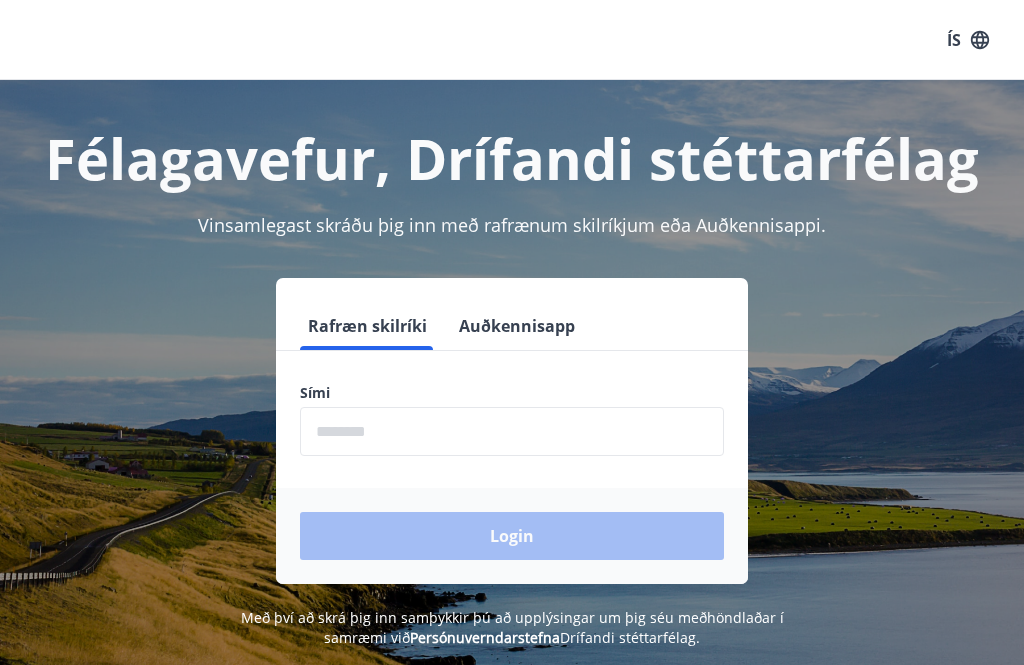 click at bounding box center [512, 431] 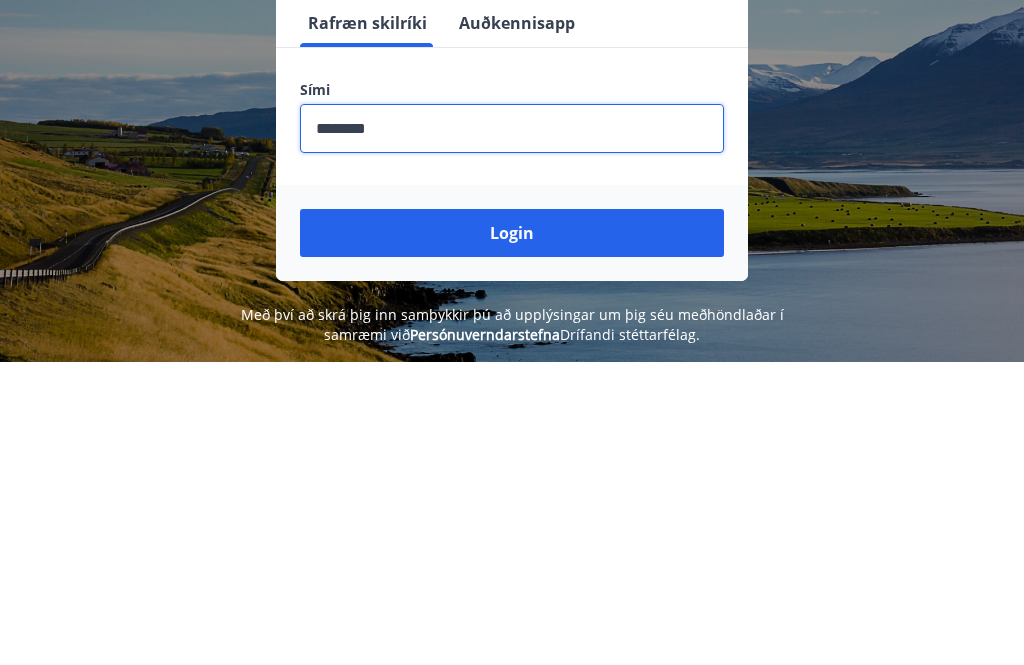 type on "********" 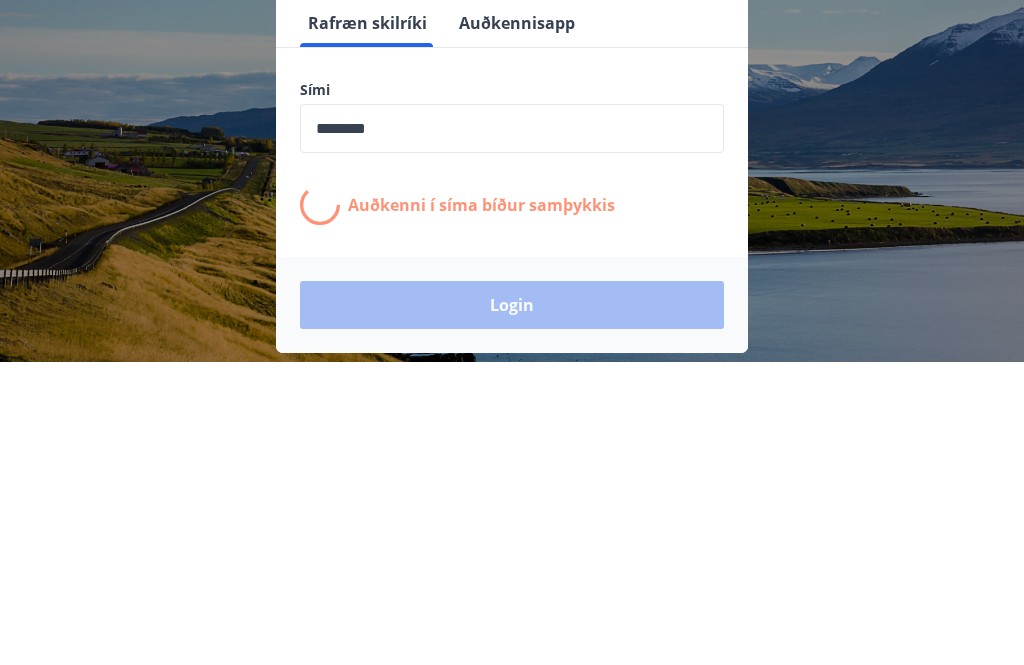 scroll, scrollTop: 303, scrollLeft: 0, axis: vertical 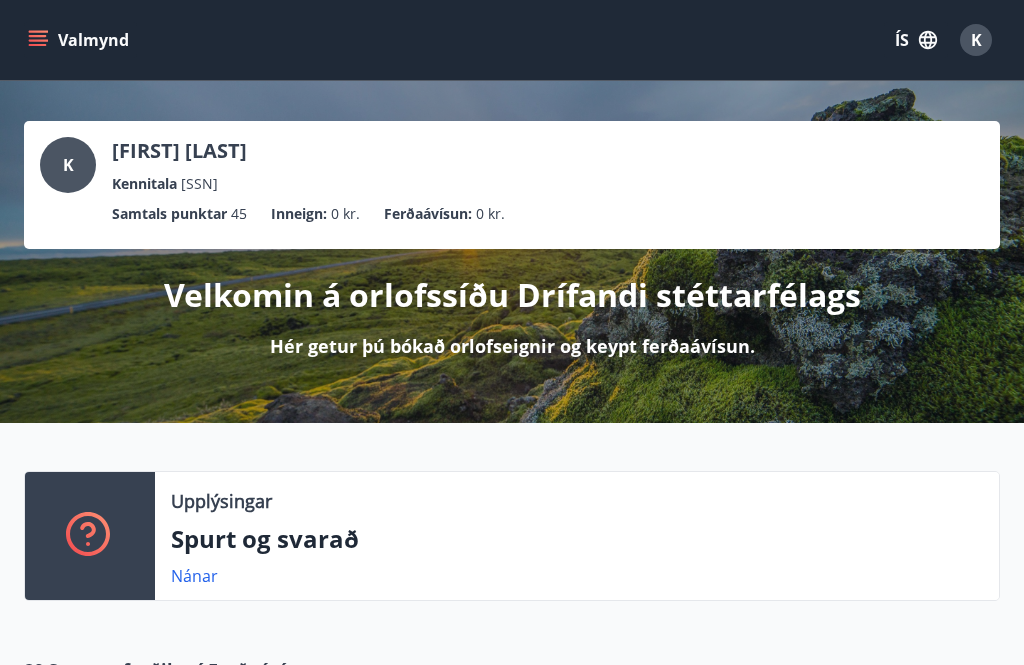 click 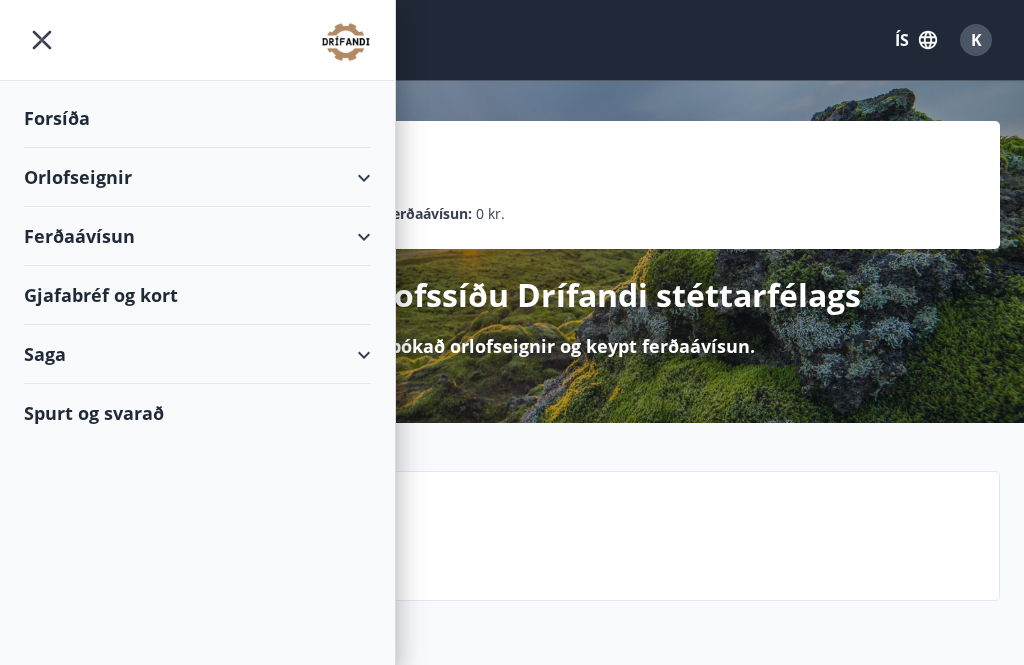 click on "Orlofseignir" at bounding box center [197, 177] 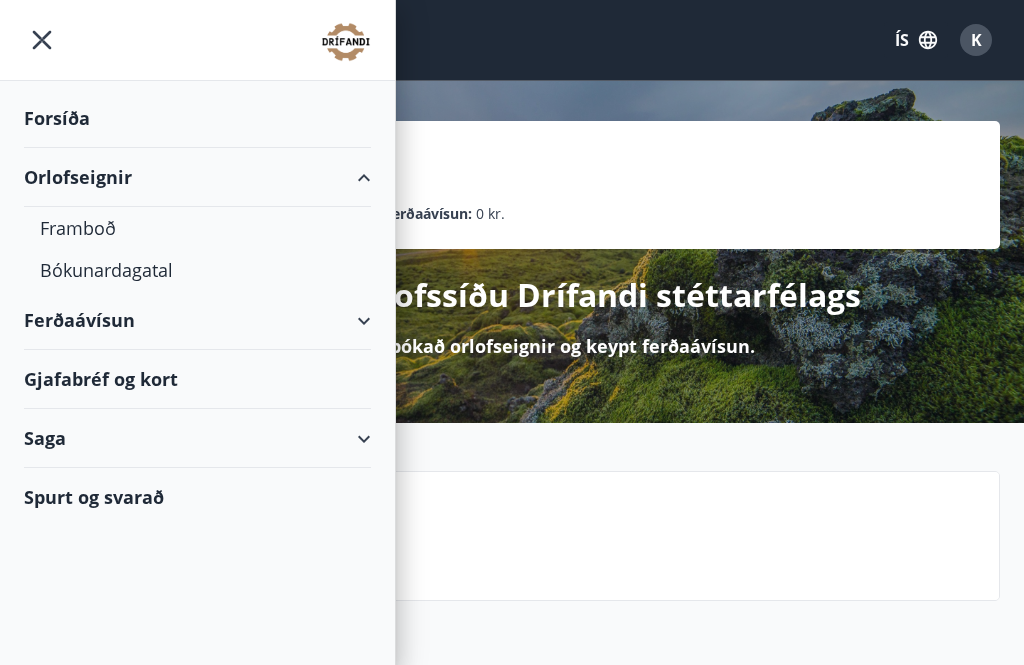 click on "Framboð" at bounding box center [197, 228] 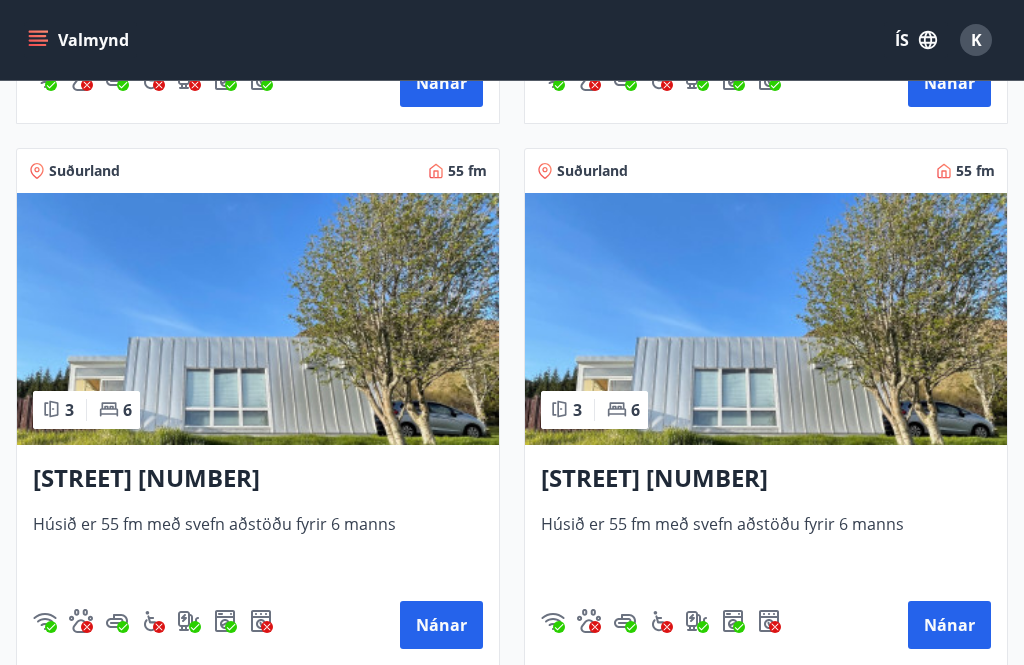 scroll, scrollTop: 1396, scrollLeft: 0, axis: vertical 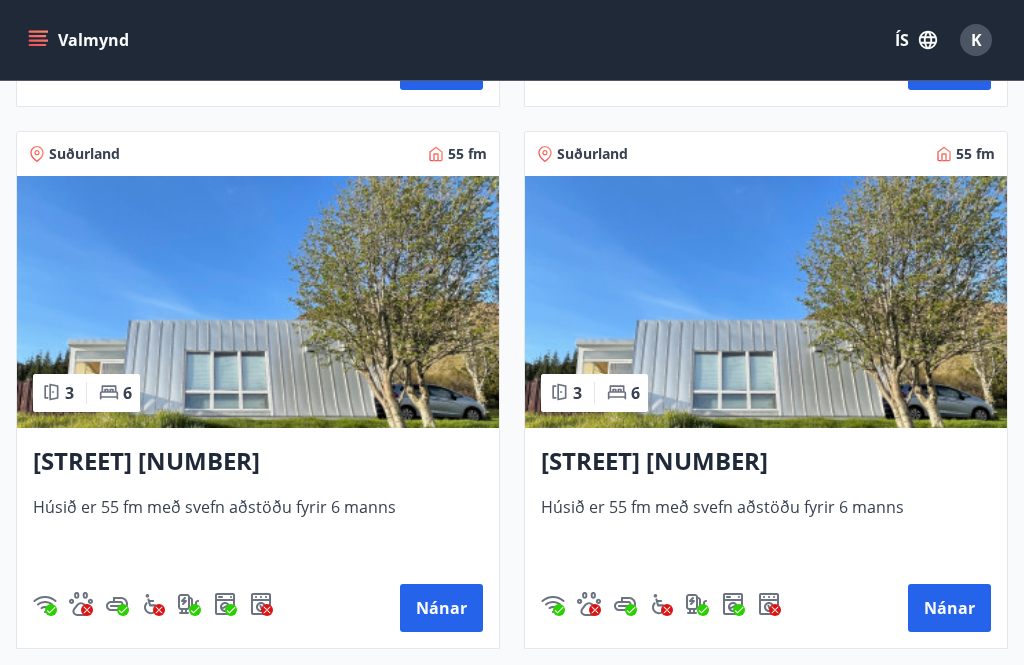 click on "Nánar" at bounding box center [441, 608] 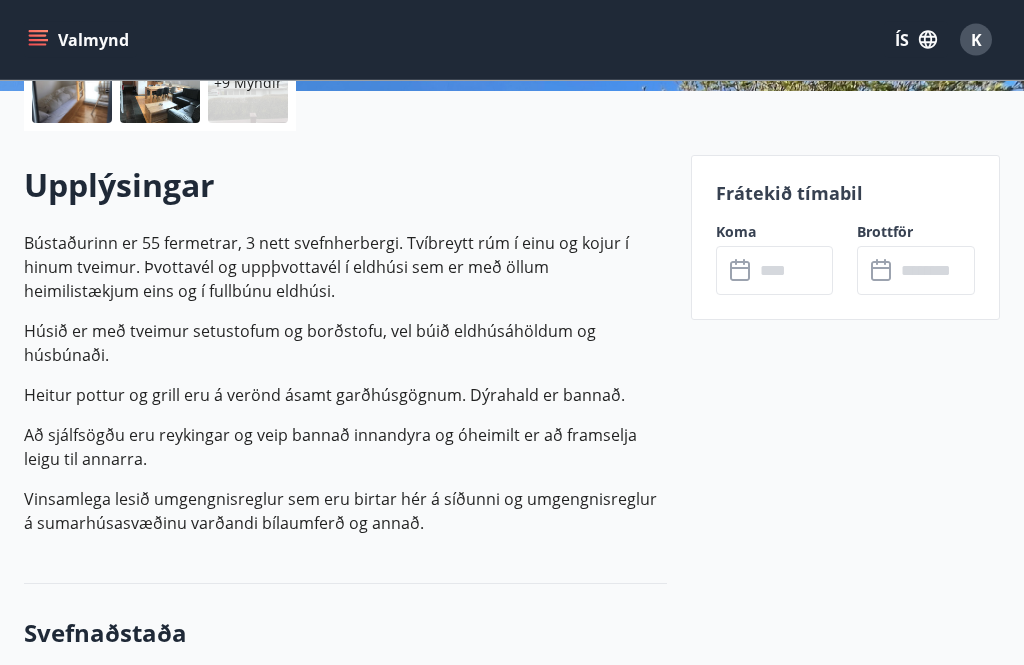 scroll, scrollTop: 461, scrollLeft: 0, axis: vertical 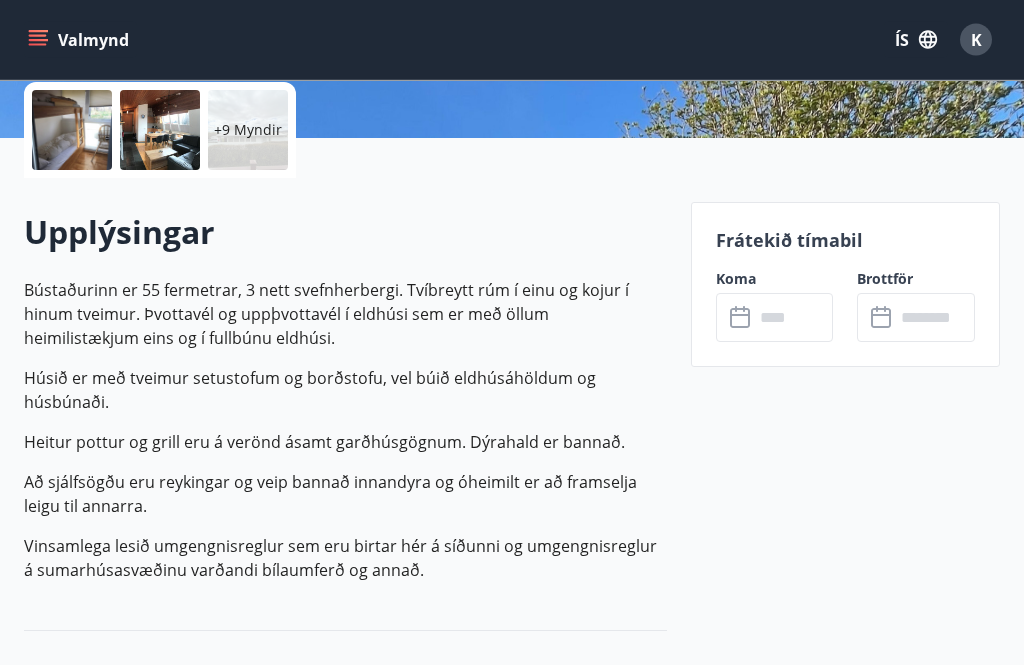click at bounding box center (794, 318) 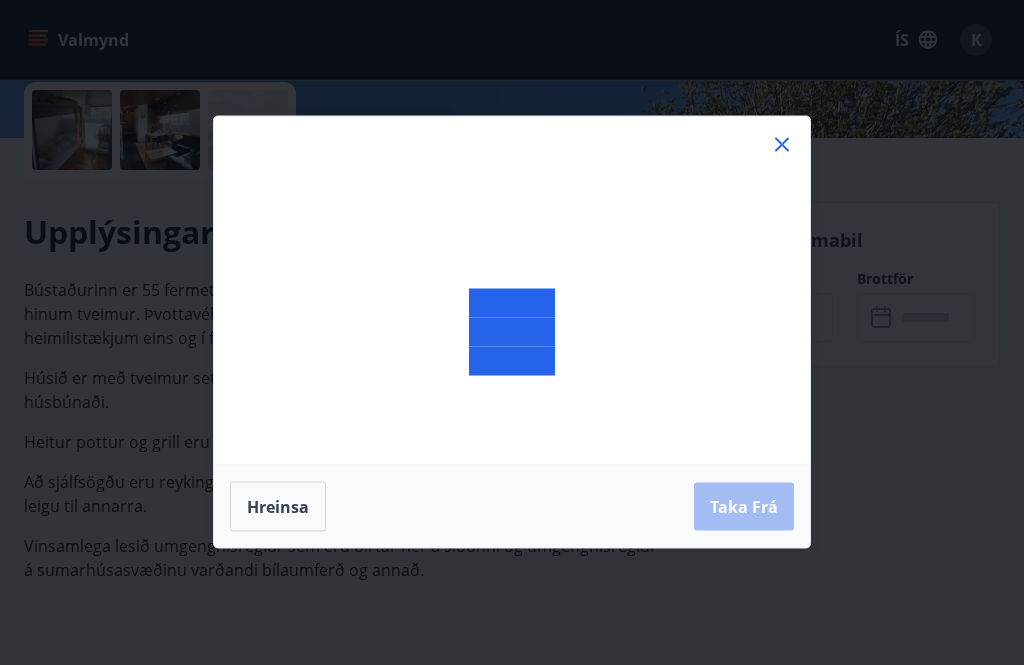 scroll, scrollTop: 462, scrollLeft: 0, axis: vertical 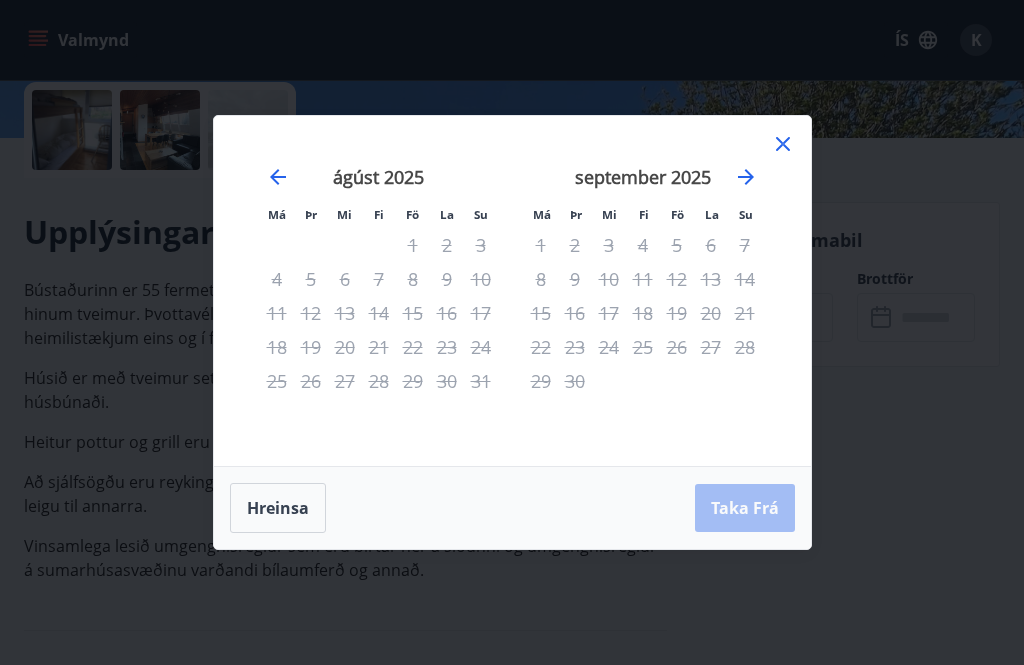click 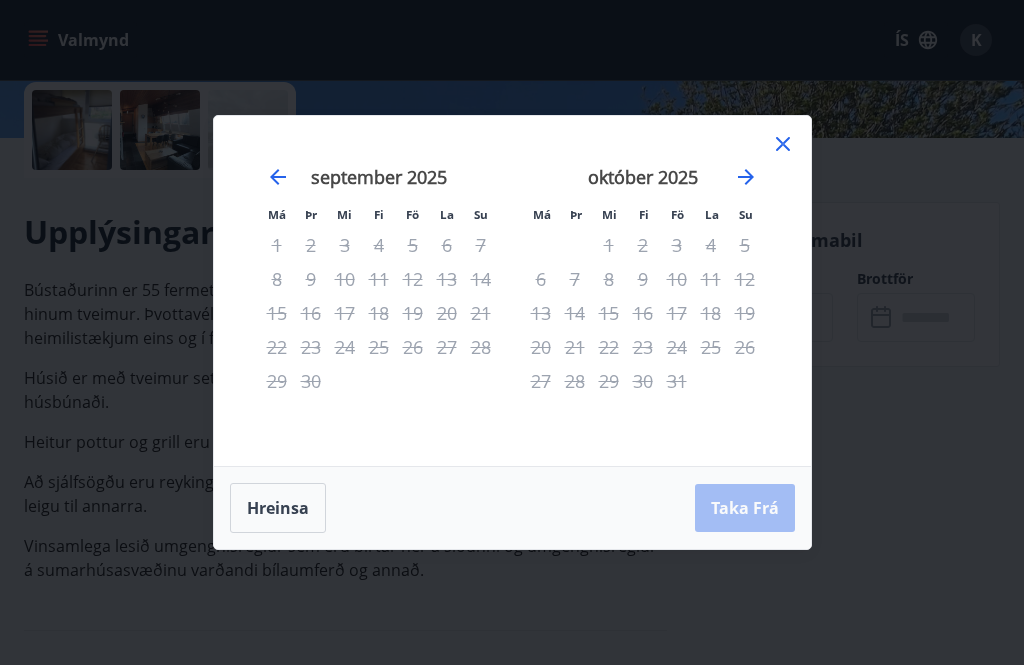 click 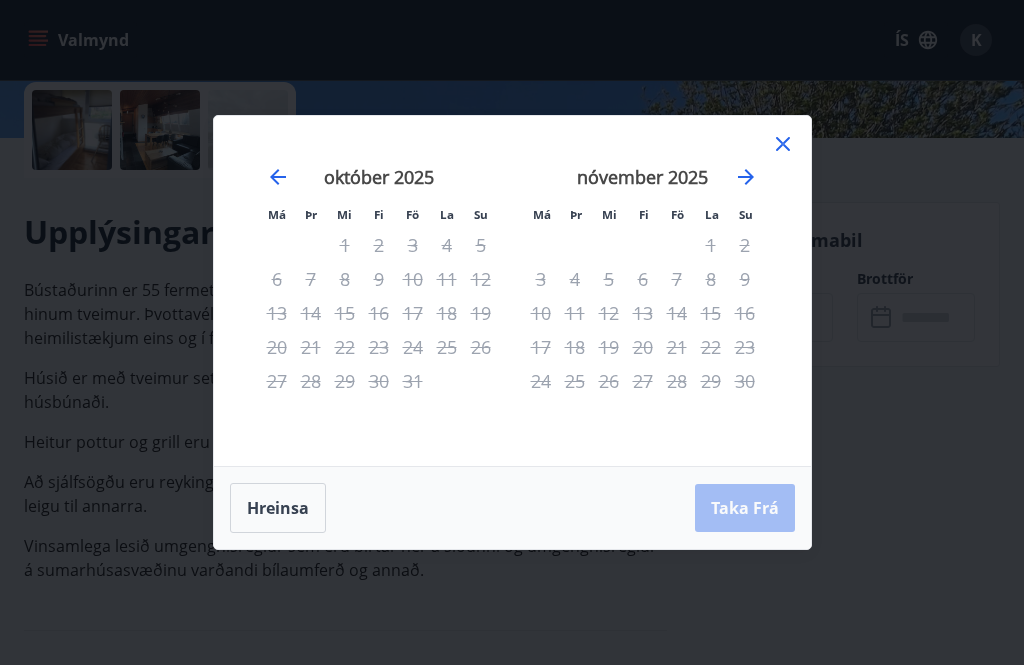 click 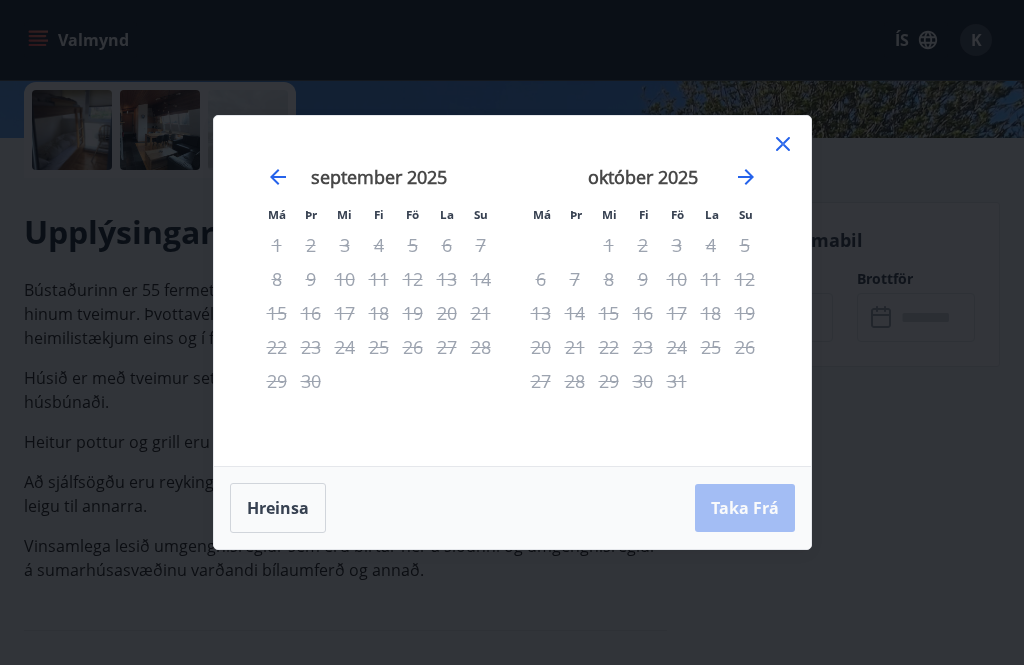 click 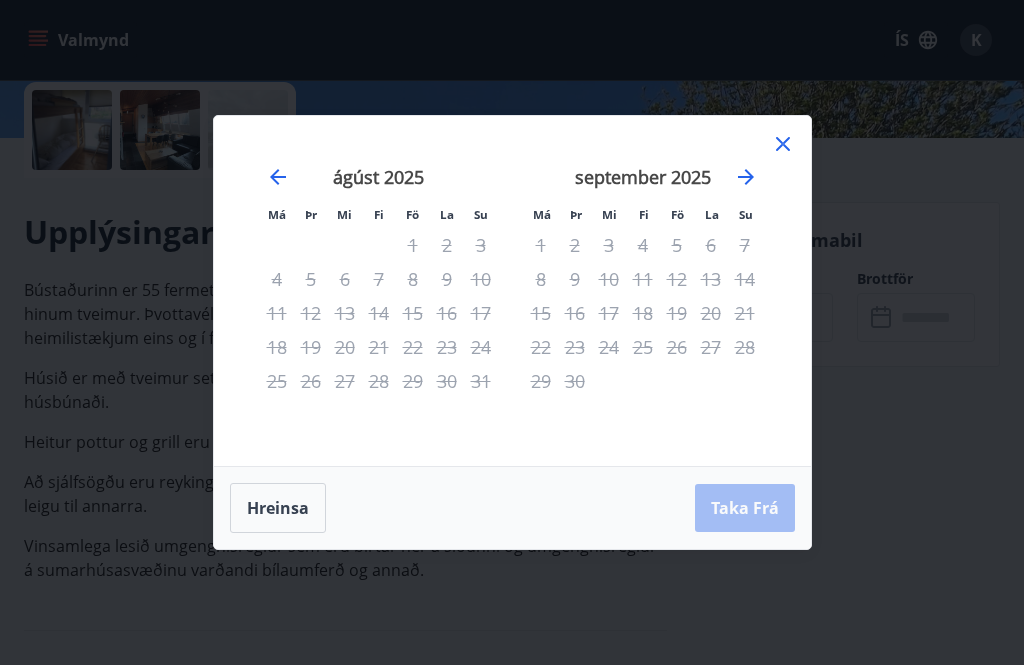 click 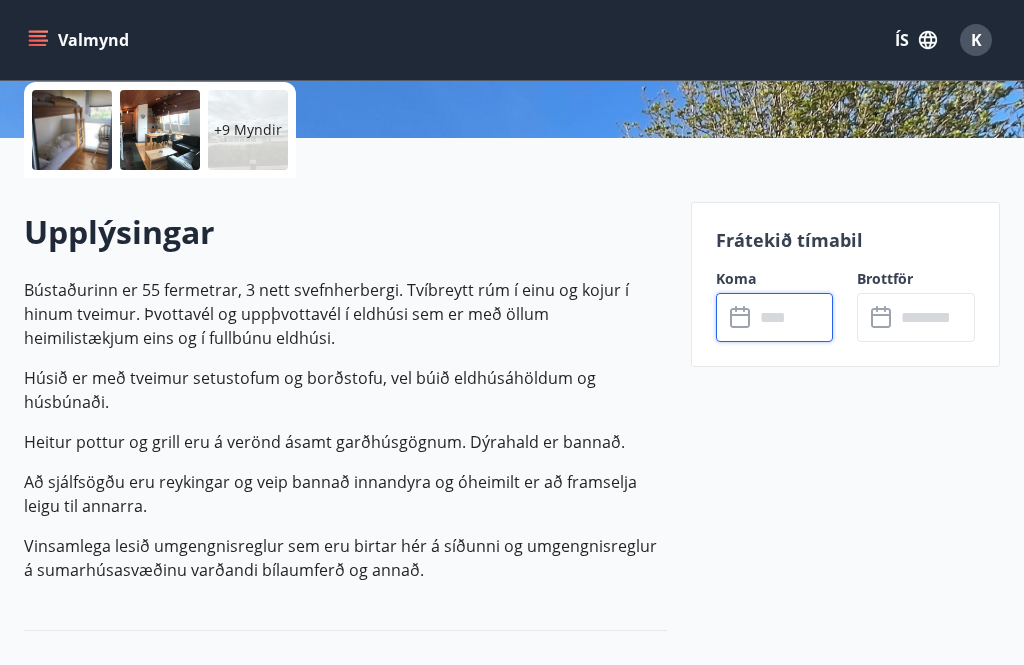 click at bounding box center [794, 317] 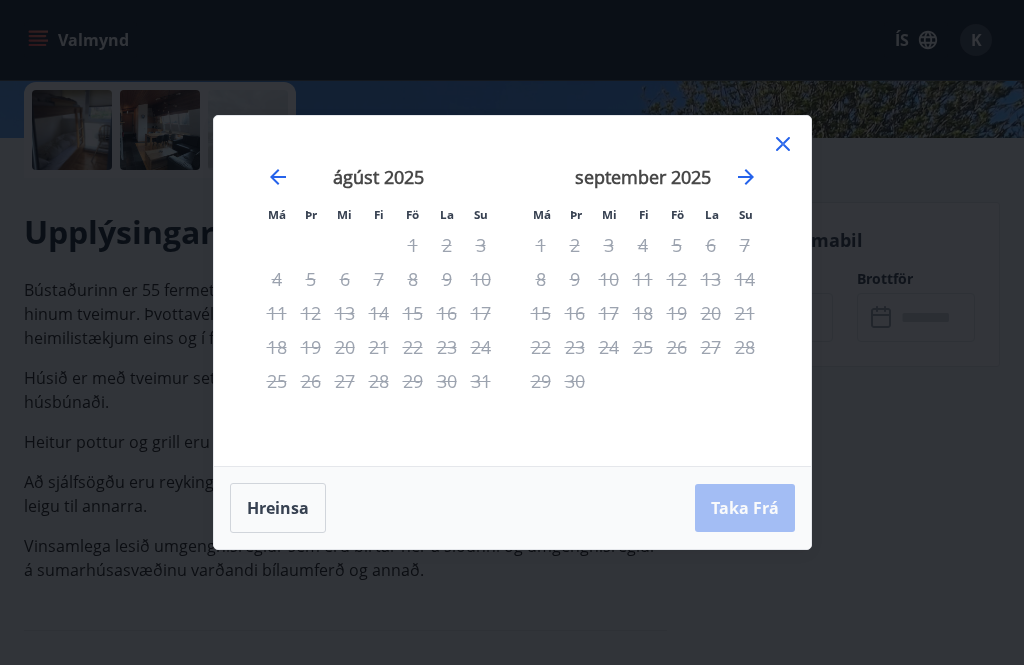 click 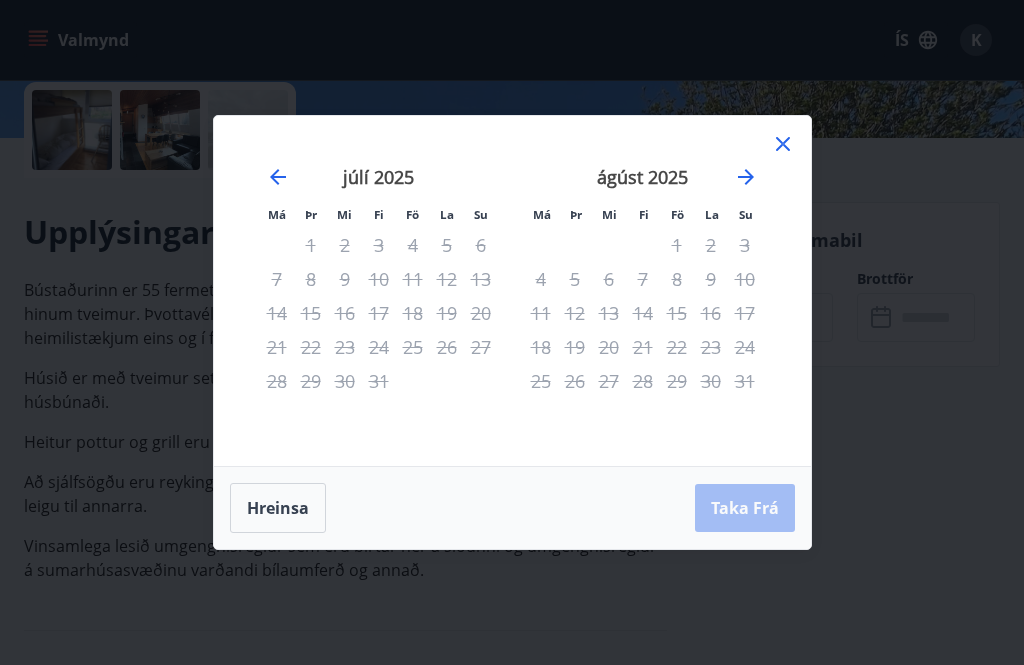 click 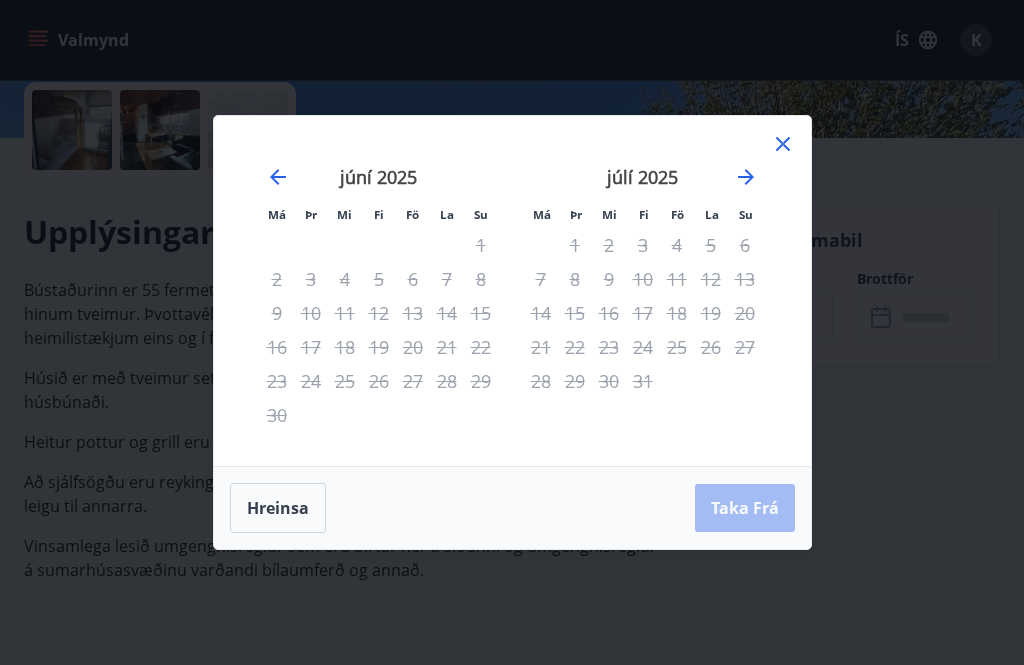click 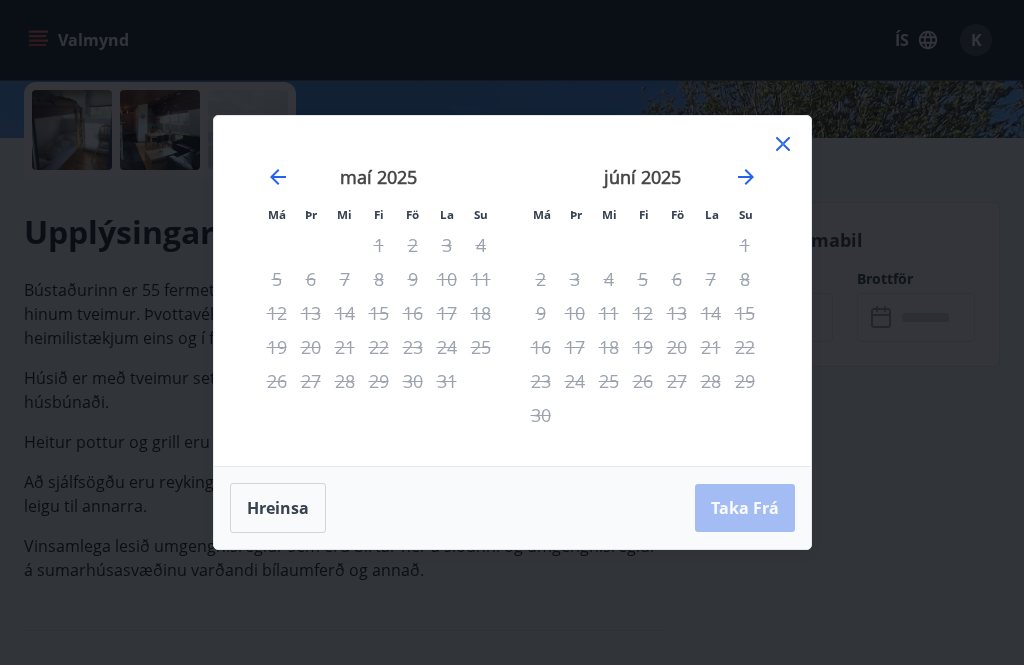 click 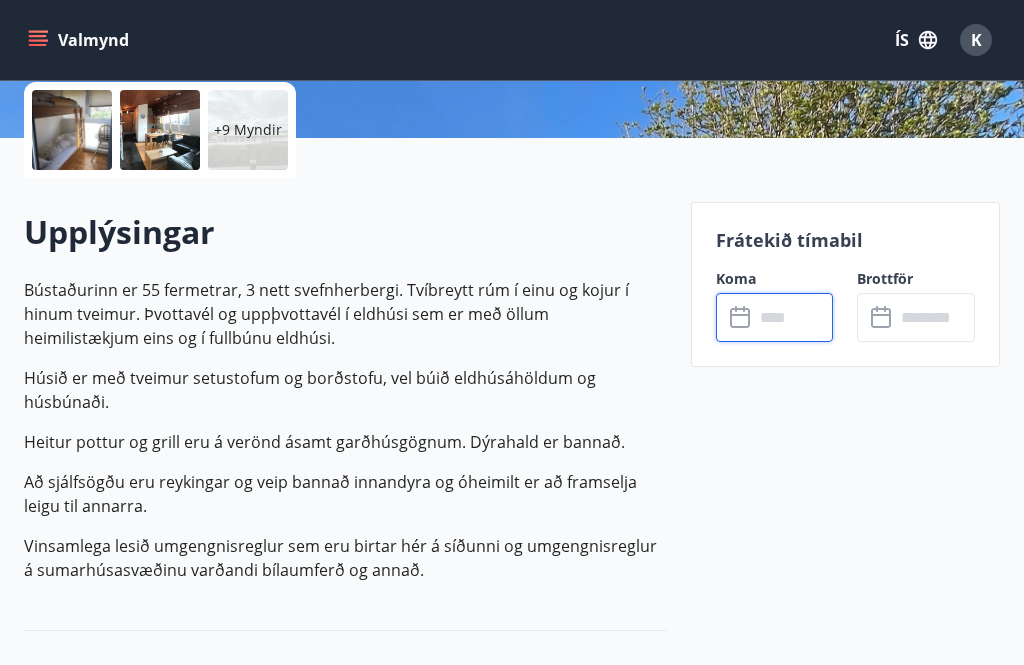 click on "Valmynd" at bounding box center [80, 40] 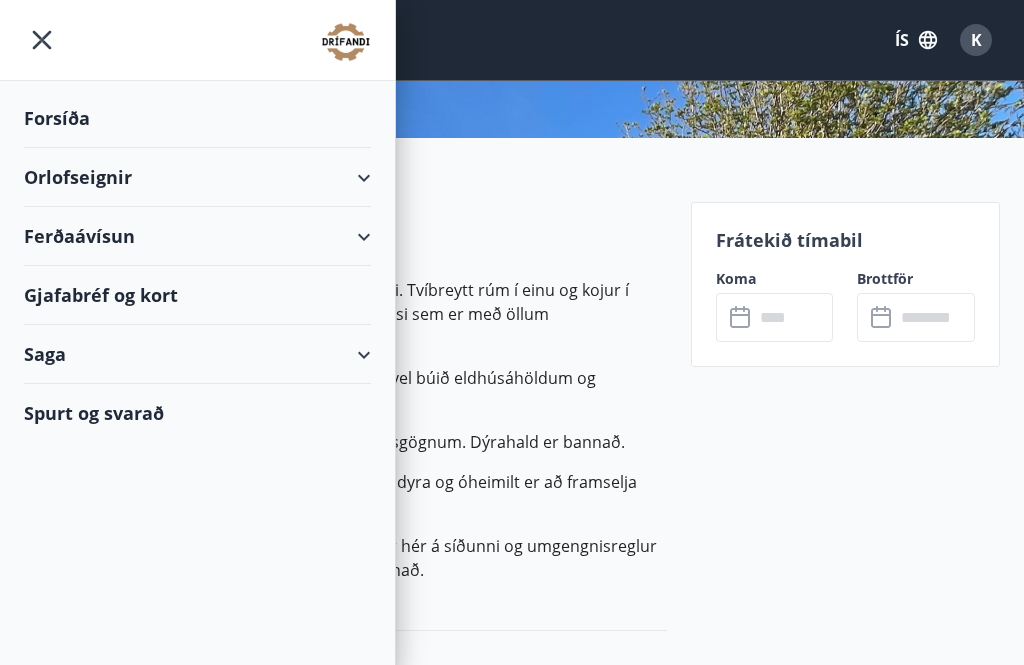 click on "Orlofseignir" at bounding box center (197, 177) 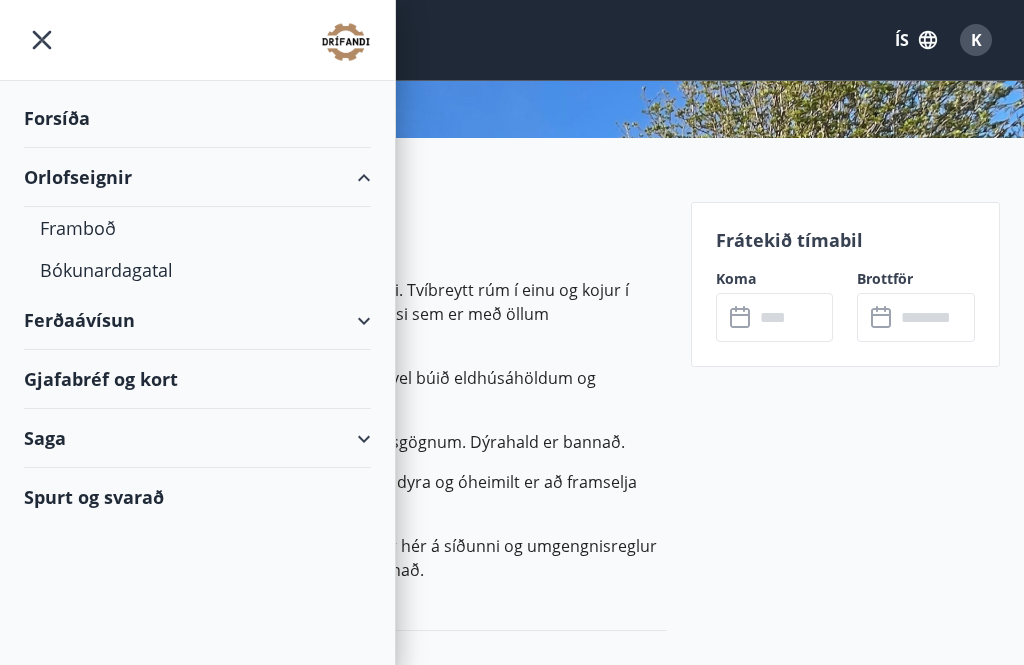 click on "Framboð" at bounding box center [197, 228] 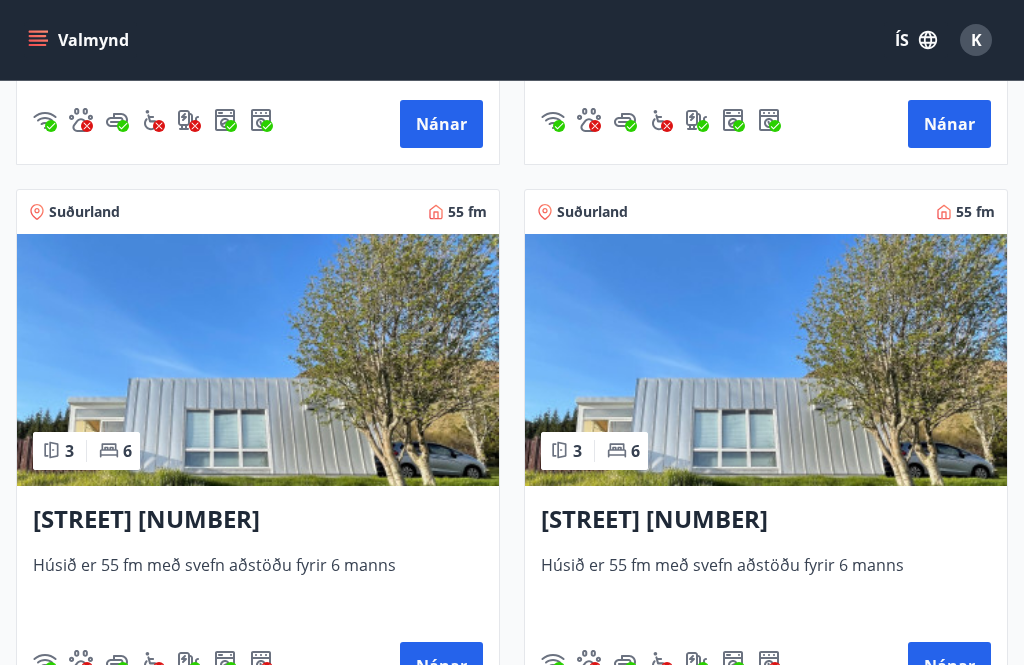 scroll, scrollTop: 1341, scrollLeft: 0, axis: vertical 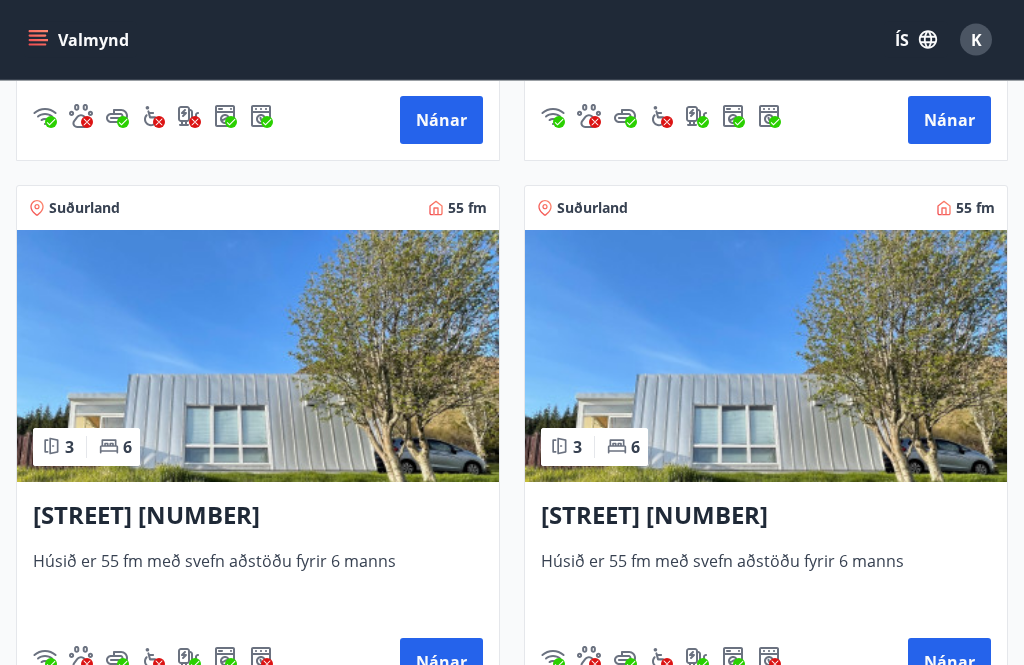 click on "Nánar" at bounding box center (949, 663) 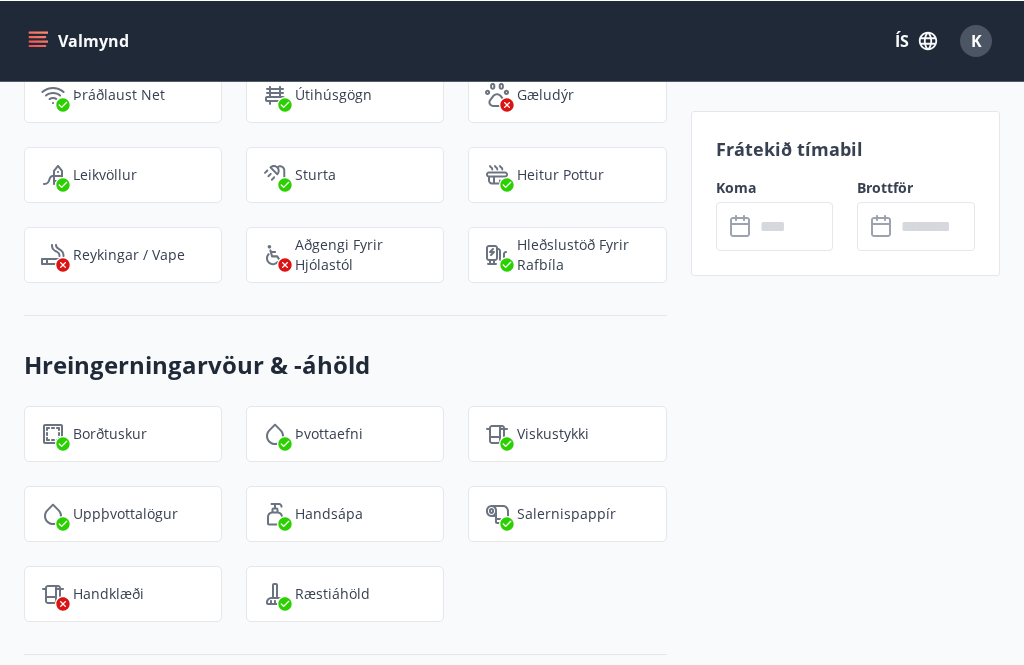 scroll, scrollTop: 2410, scrollLeft: 0, axis: vertical 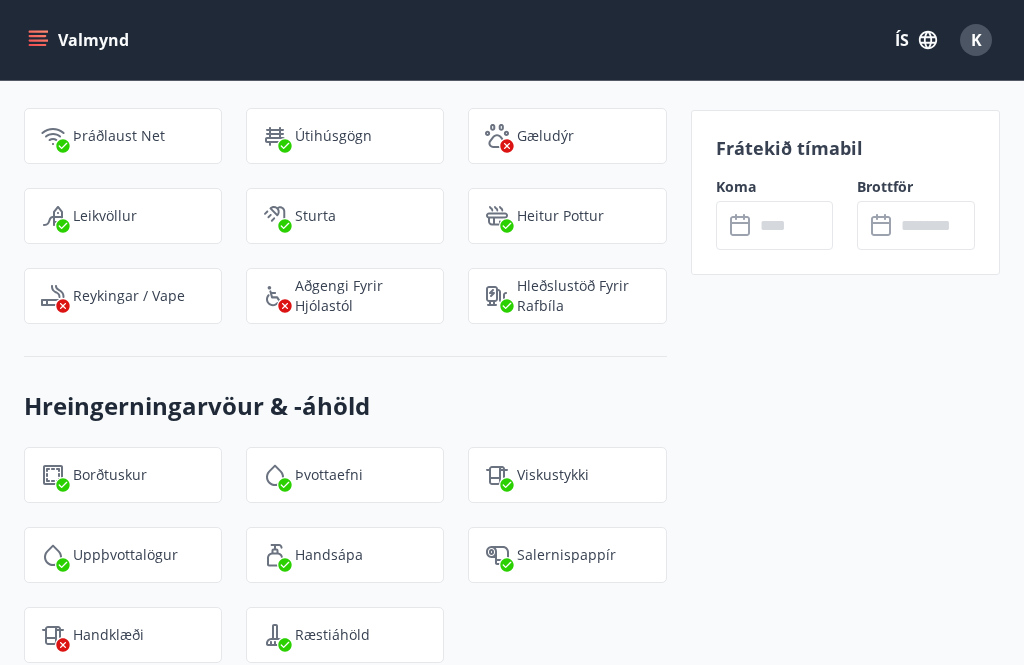 click at bounding box center [794, 225] 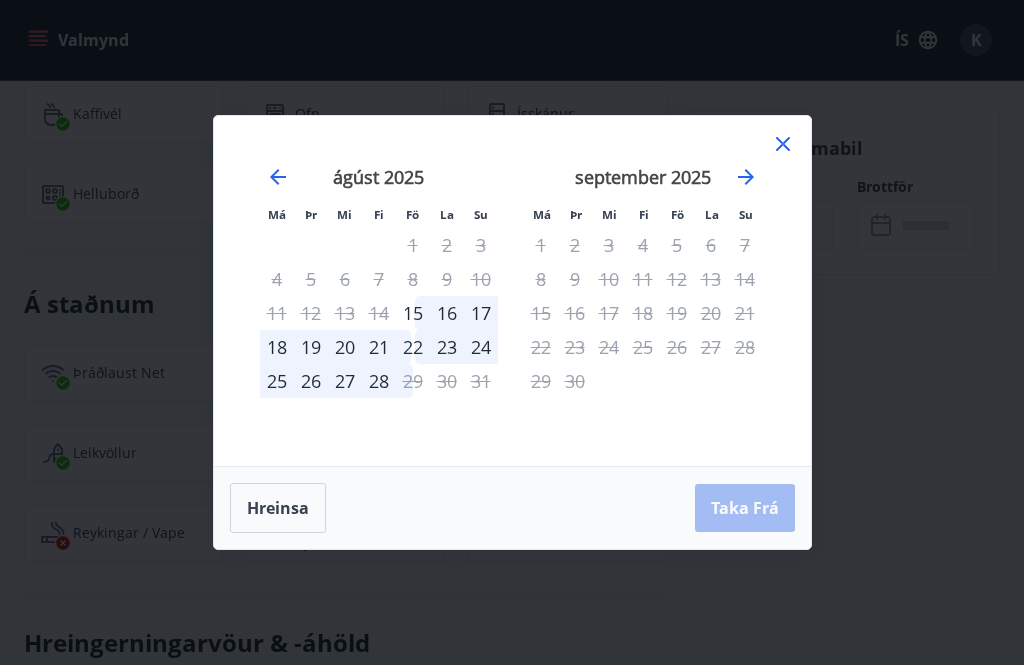 scroll, scrollTop: 2171, scrollLeft: 0, axis: vertical 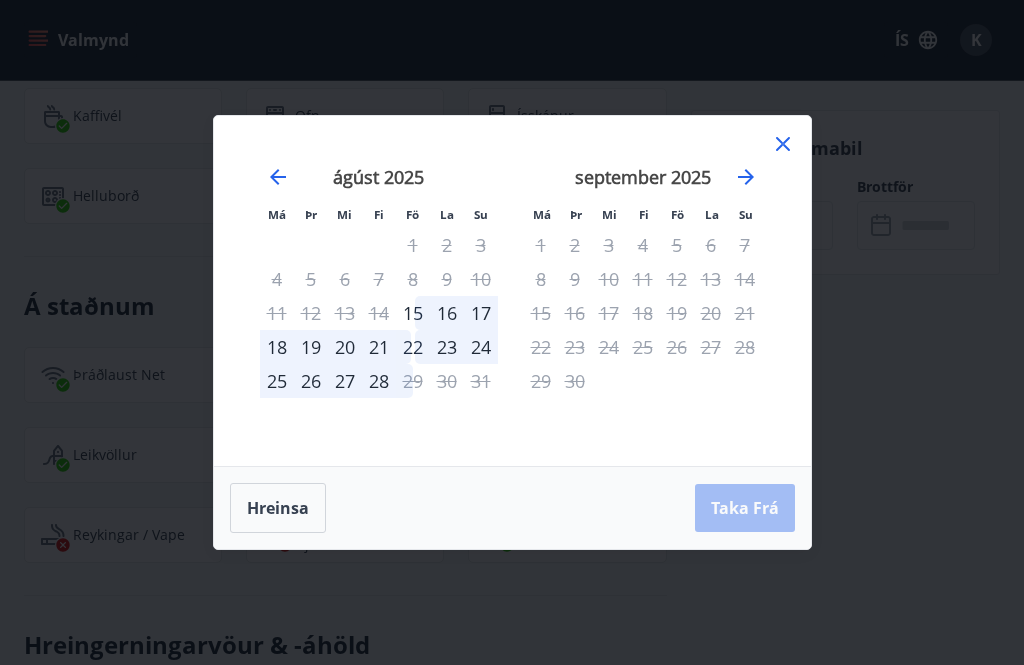 click 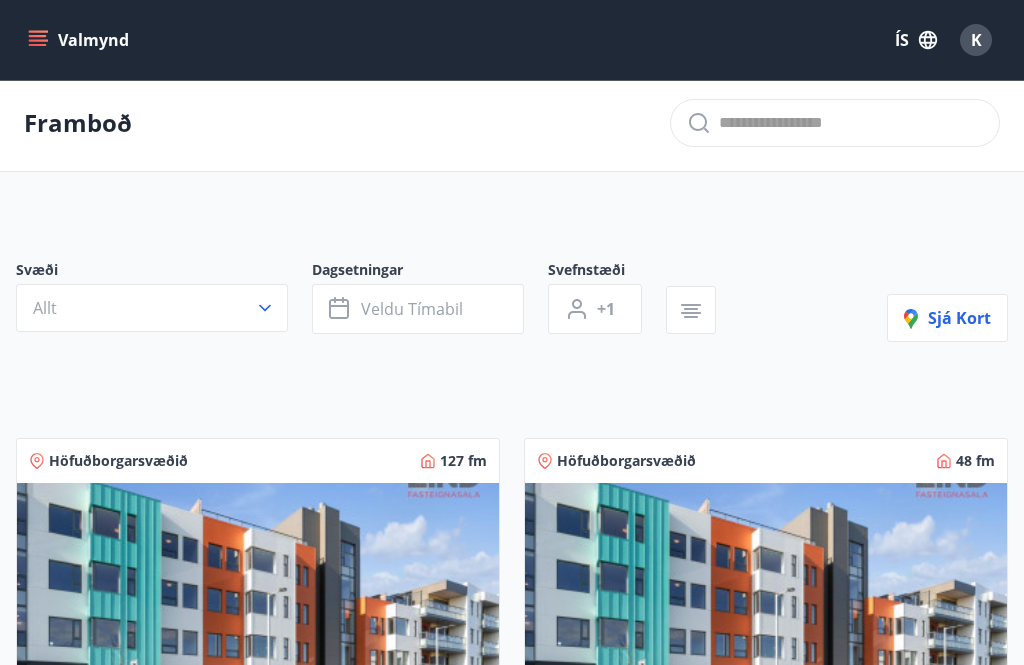 scroll, scrollTop: 0, scrollLeft: 0, axis: both 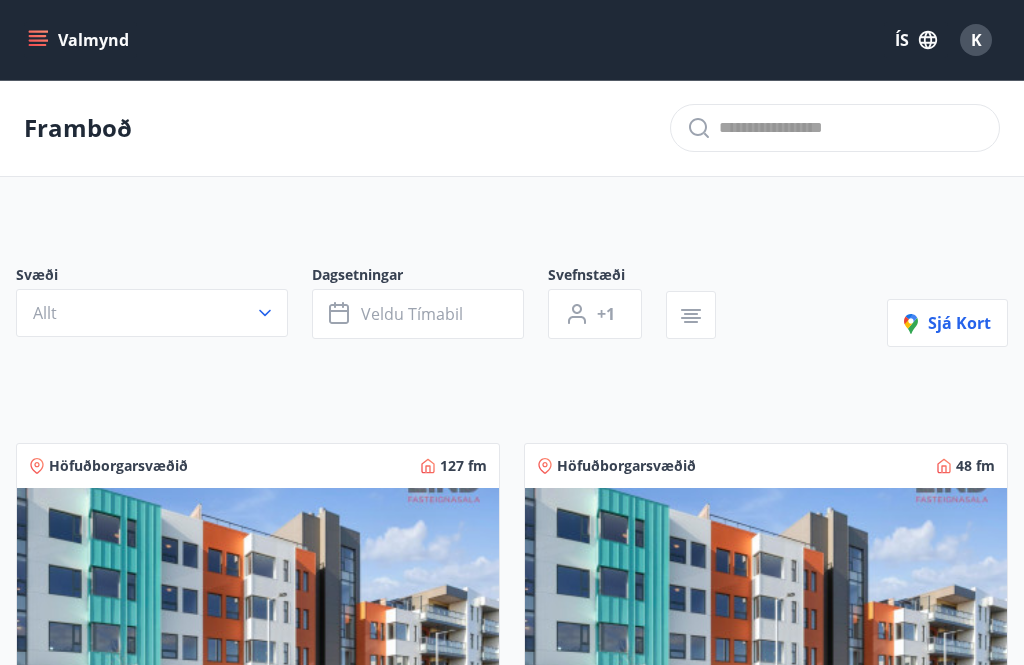 click 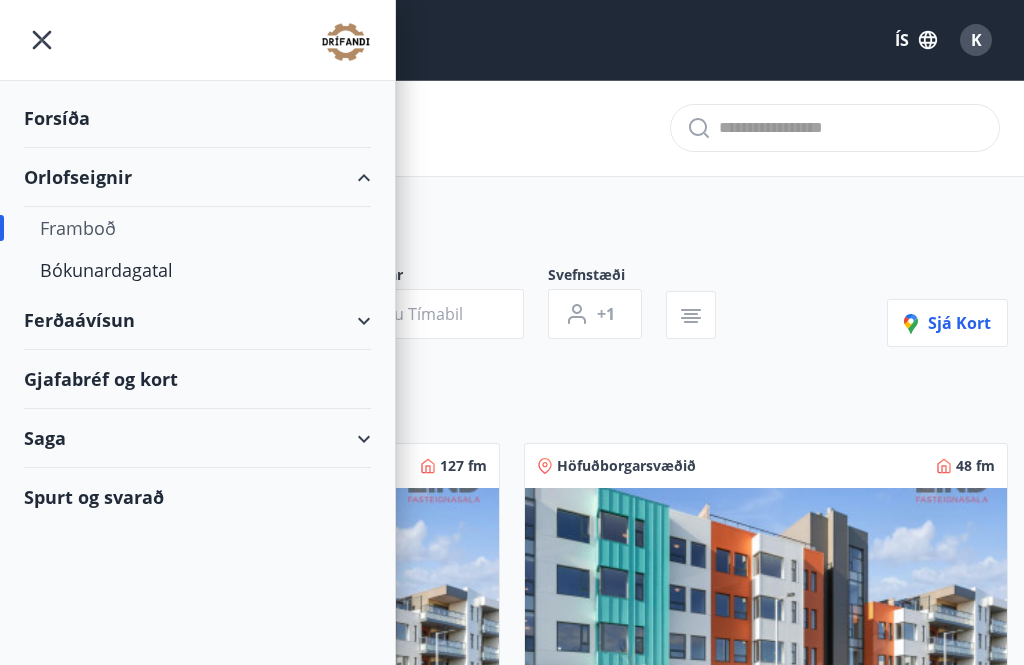 click on "Spurt og svarað" at bounding box center (197, 497) 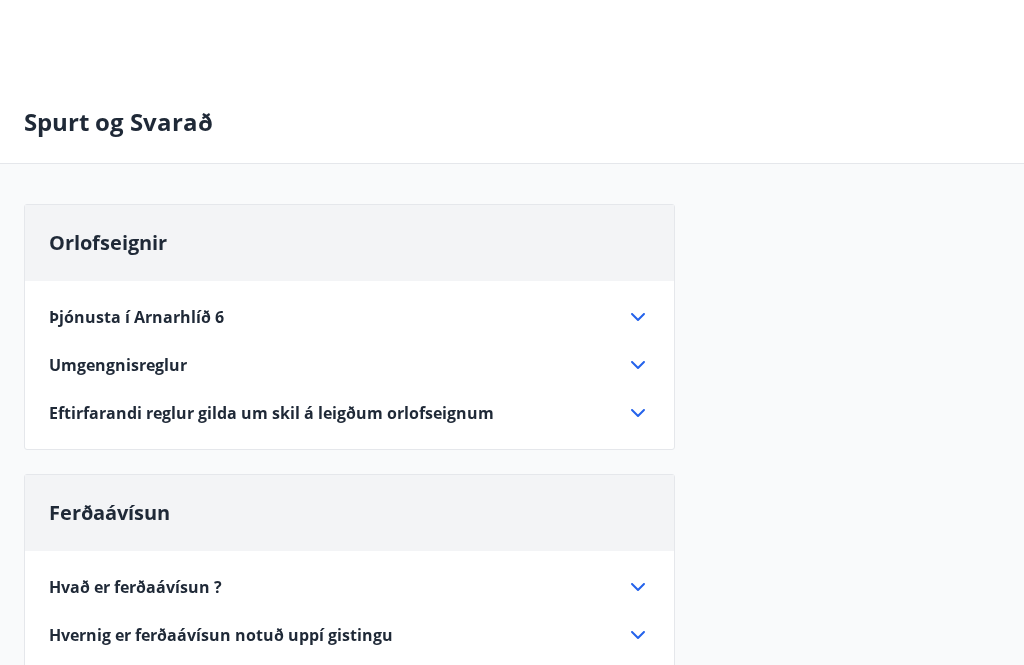 scroll, scrollTop: 0, scrollLeft: 0, axis: both 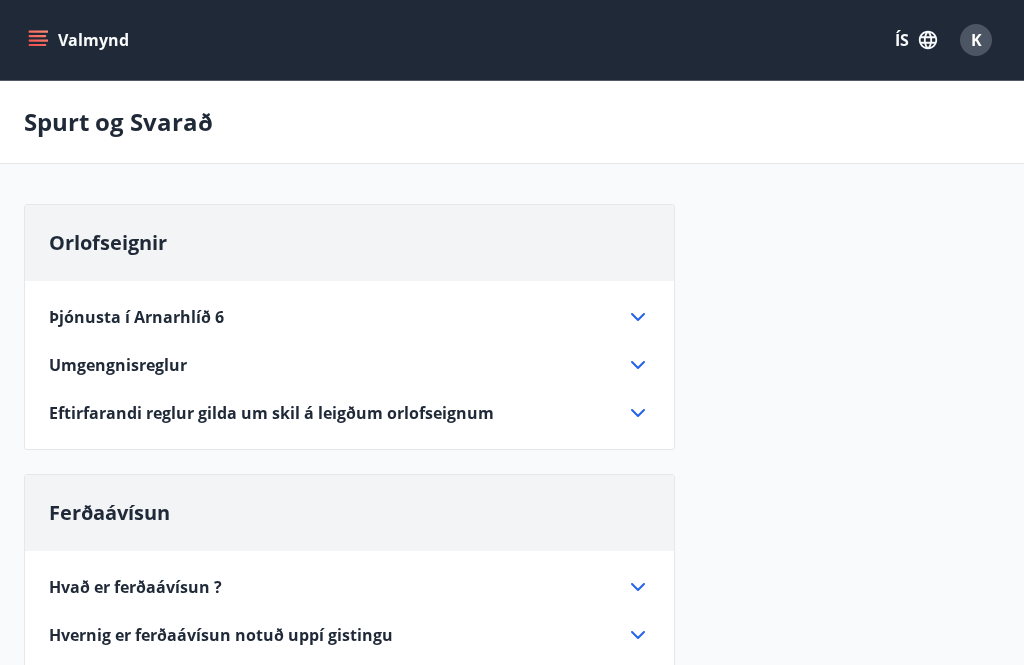 click 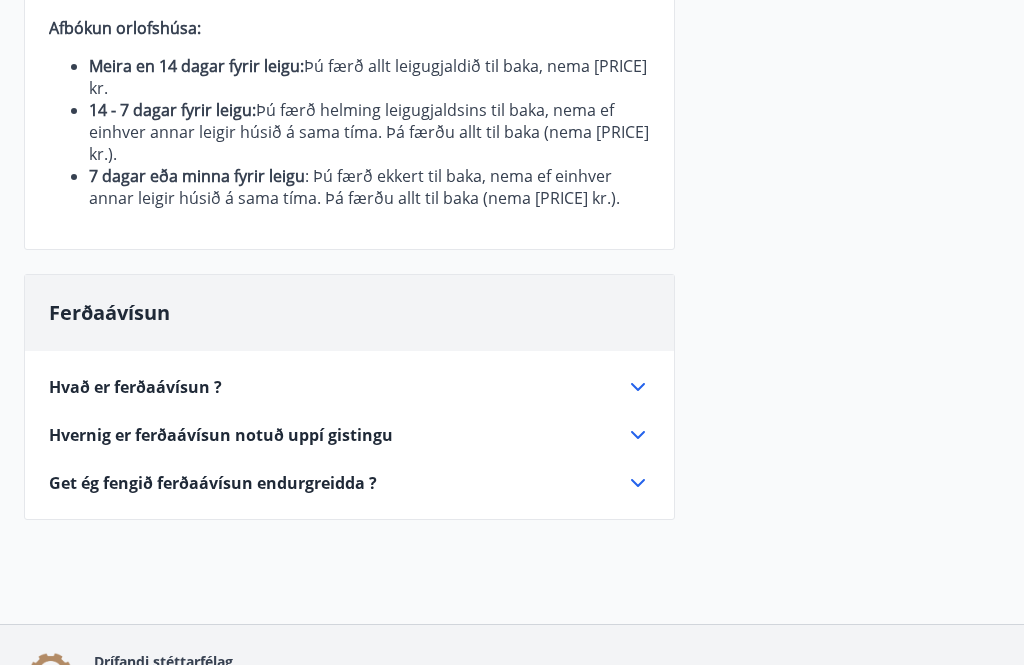 scroll, scrollTop: 547, scrollLeft: 0, axis: vertical 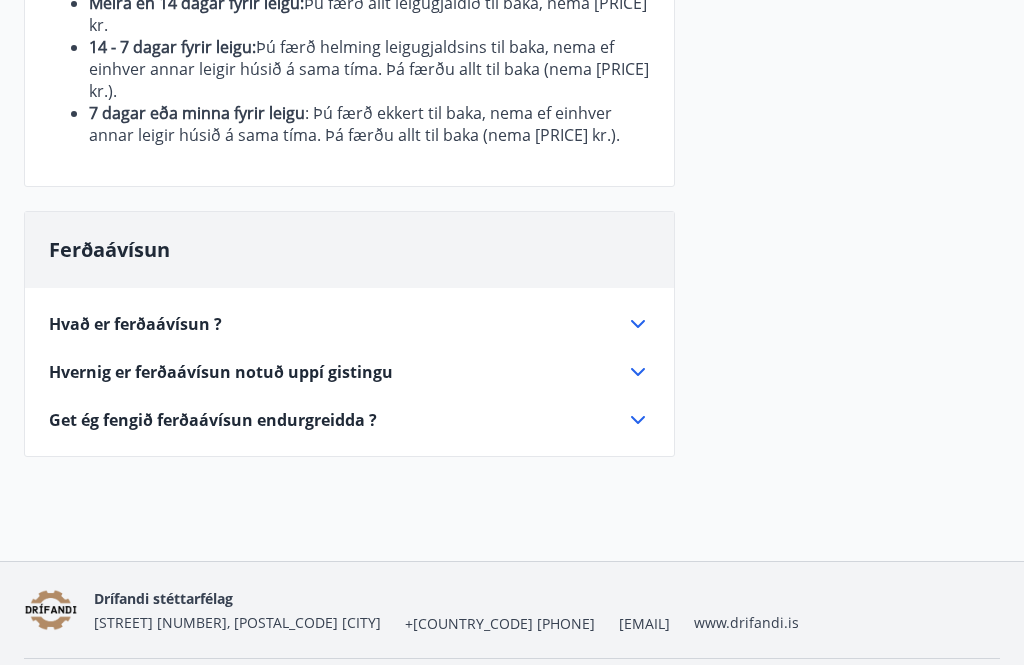 click 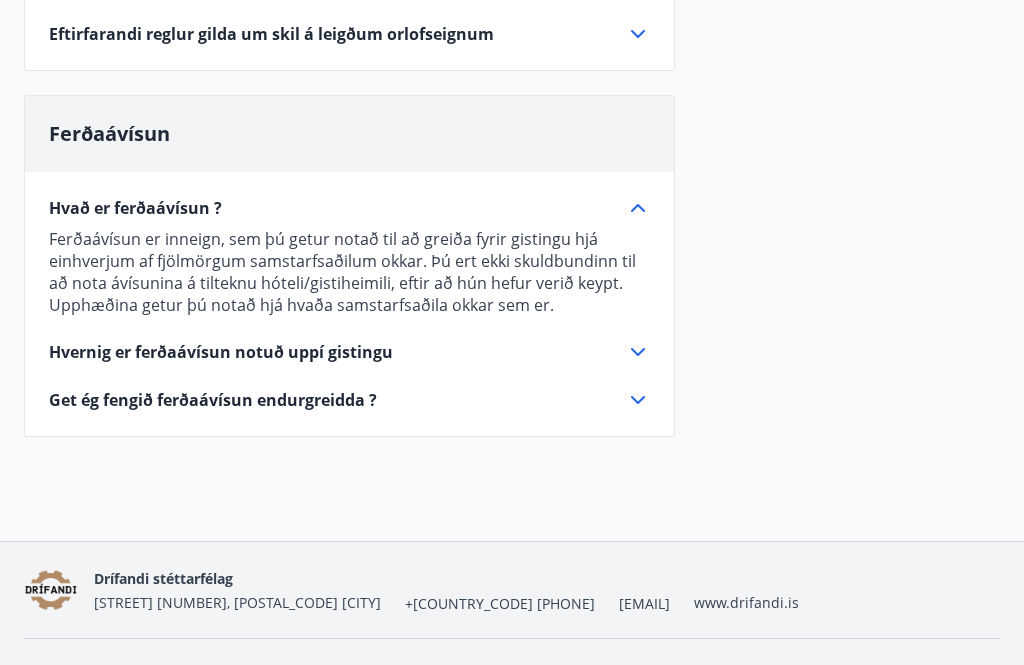 scroll, scrollTop: 359, scrollLeft: 0, axis: vertical 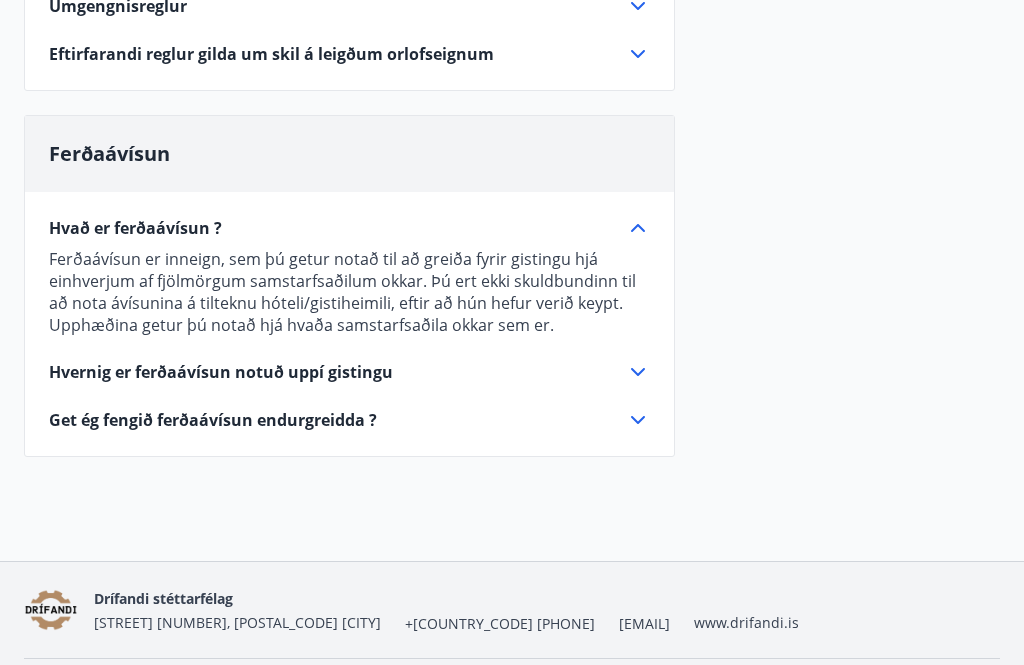 click 